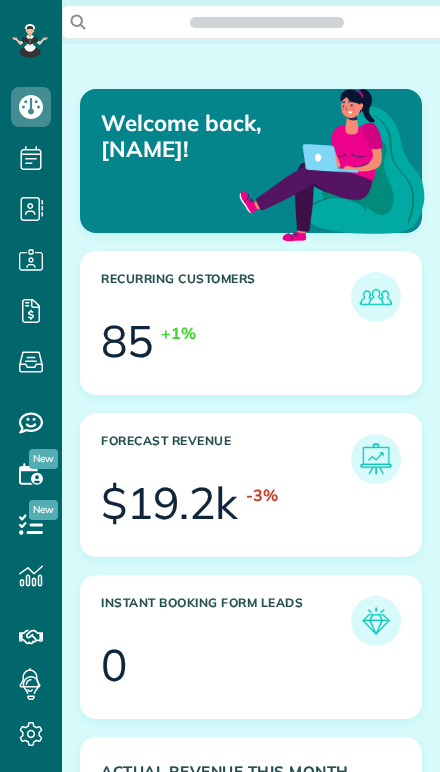 scroll, scrollTop: 0, scrollLeft: 0, axis: both 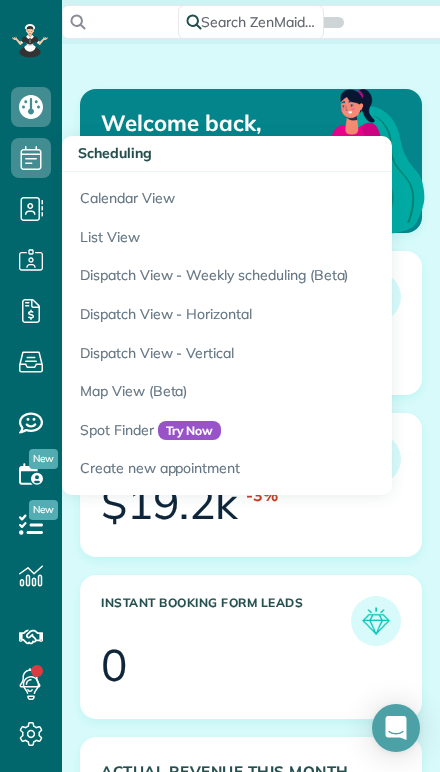 click on "Calendar View" at bounding box center [312, 195] 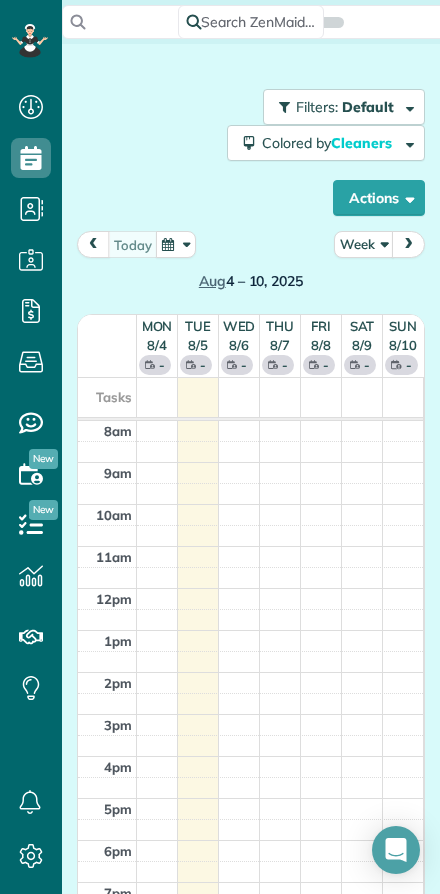 scroll, scrollTop: 0, scrollLeft: 0, axis: both 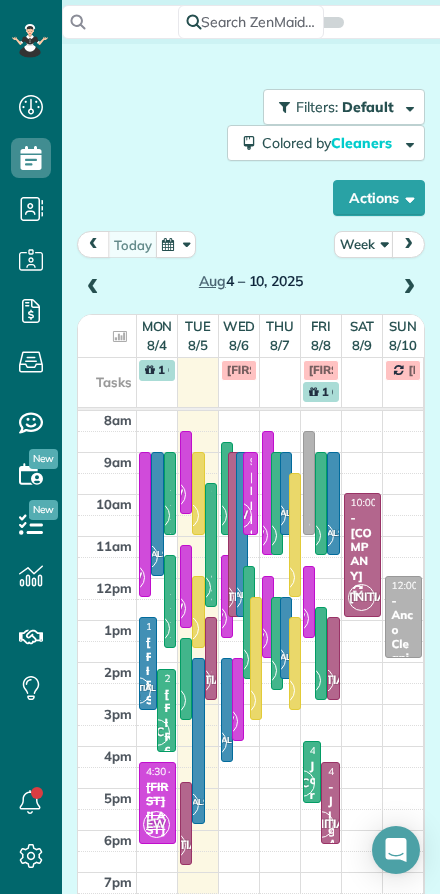 click at bounding box center (107, 369) 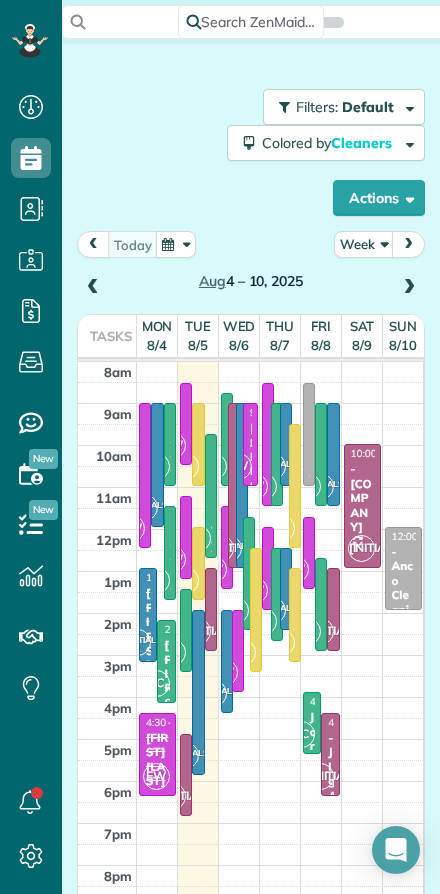 click on "Tue 8/5" at bounding box center [198, 335] 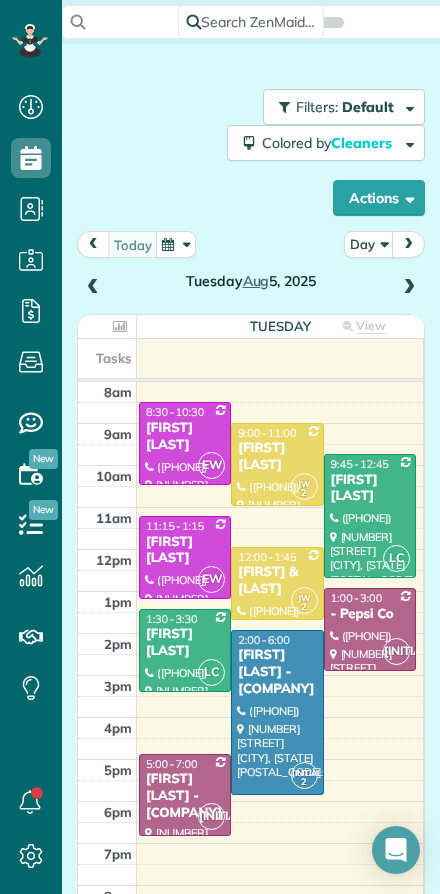 click on "Actions" at bounding box center (379, 198) 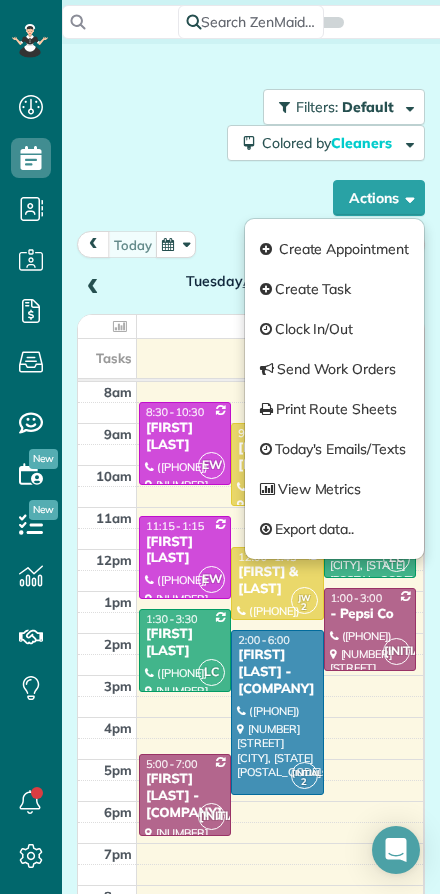 click on "Actions" at bounding box center [379, 198] 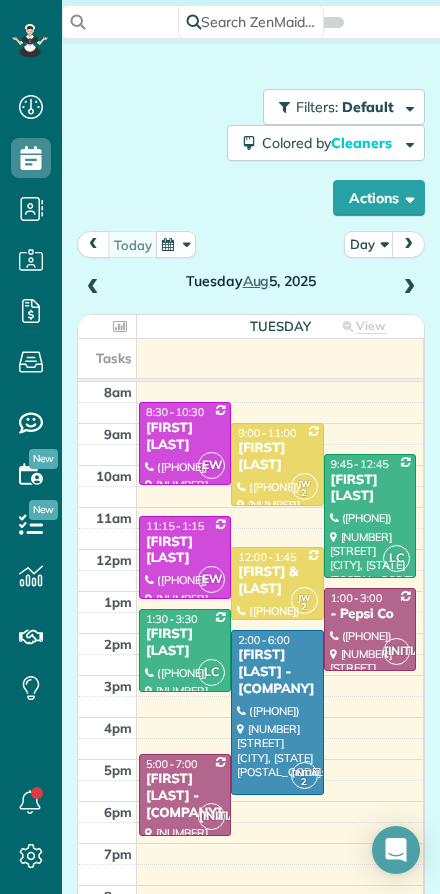 click on "Day" at bounding box center (369, 244) 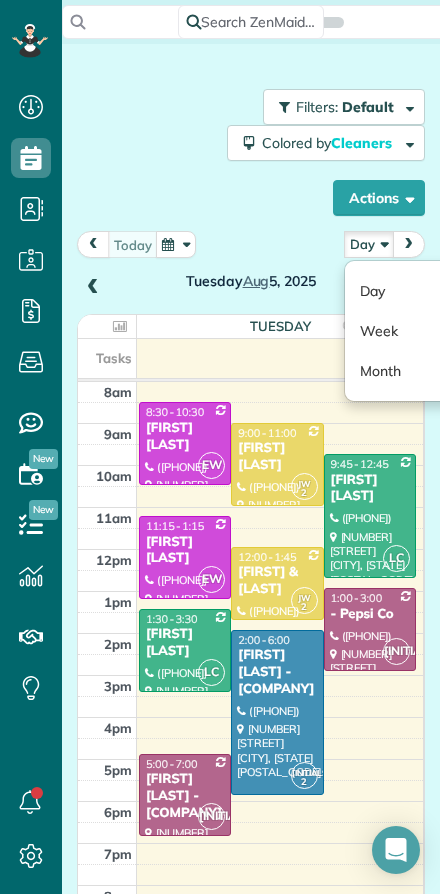 click on "Day" at bounding box center (424, 291) 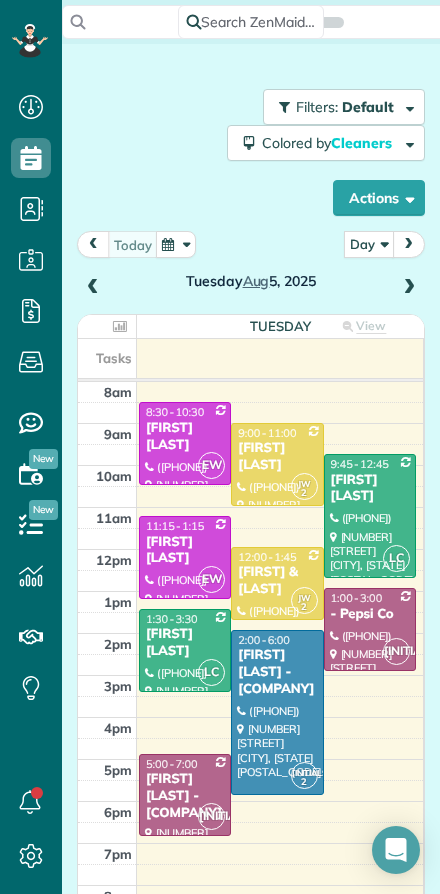 click at bounding box center (93, 244) 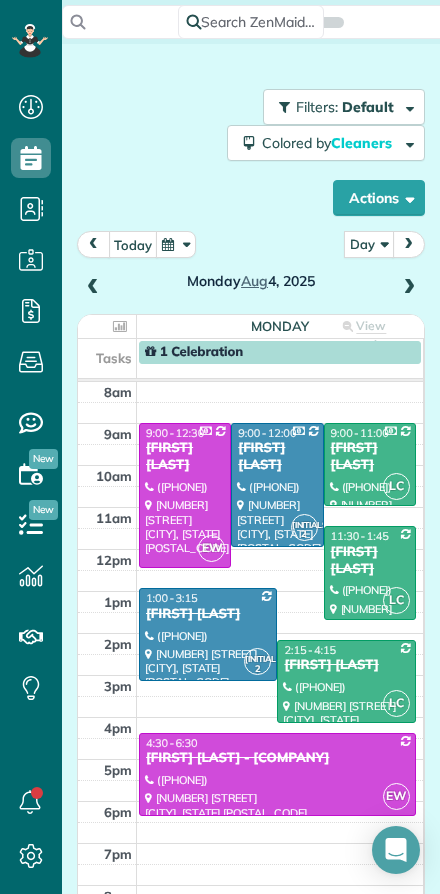 click on "today" at bounding box center [133, 244] 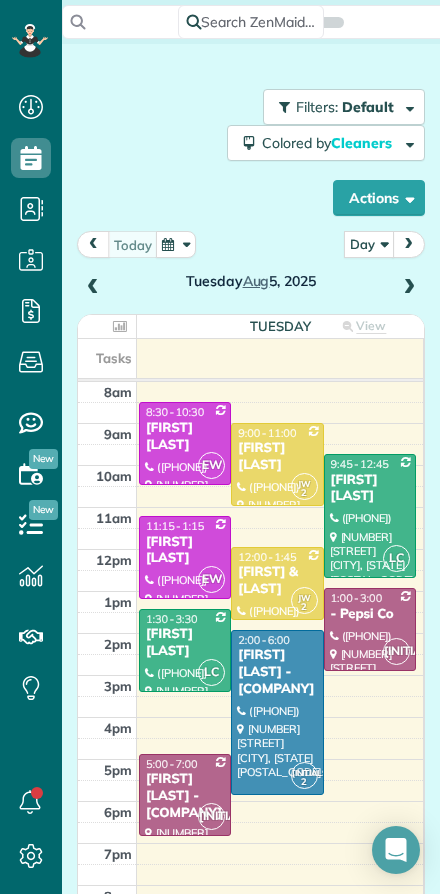 click at bounding box center [277, 464] 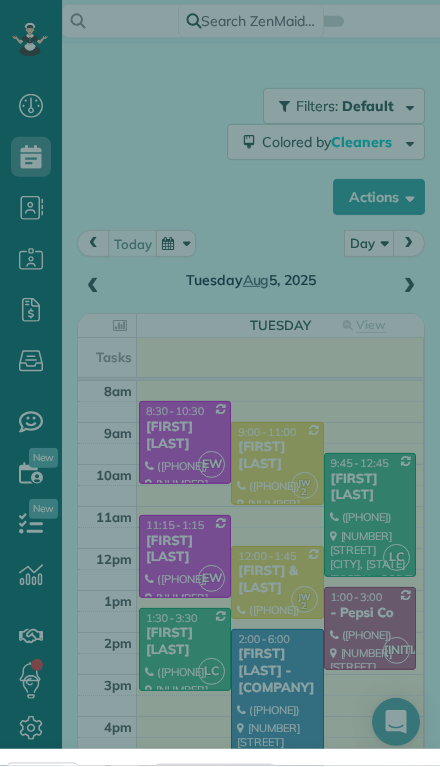 scroll, scrollTop: 44, scrollLeft: 0, axis: vertical 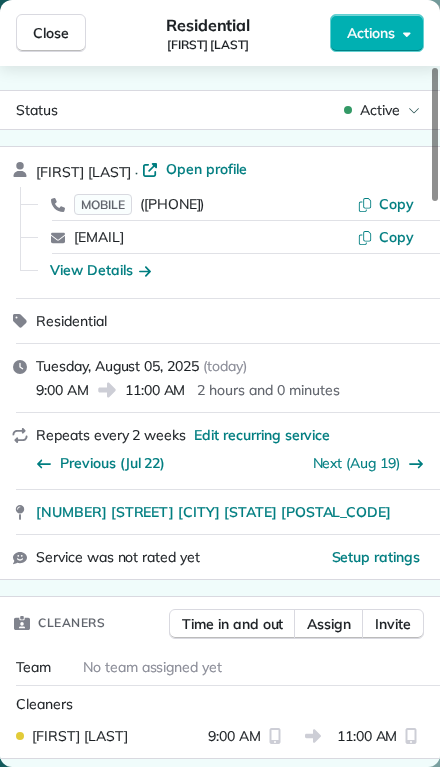 click on "Assign" at bounding box center [329, 624] 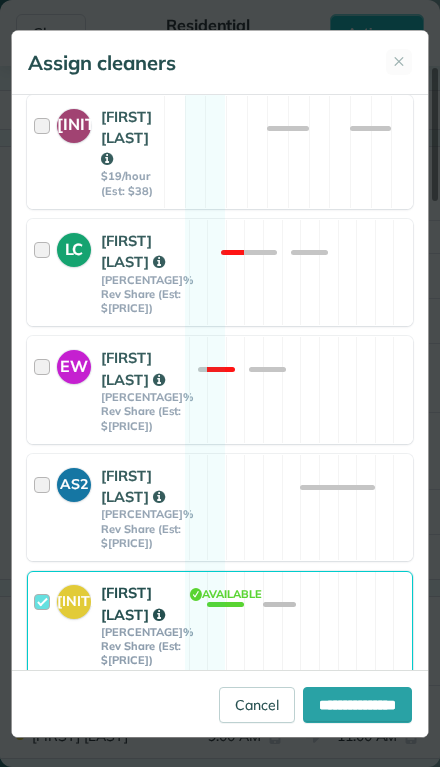 scroll, scrollTop: 512, scrollLeft: 0, axis: vertical 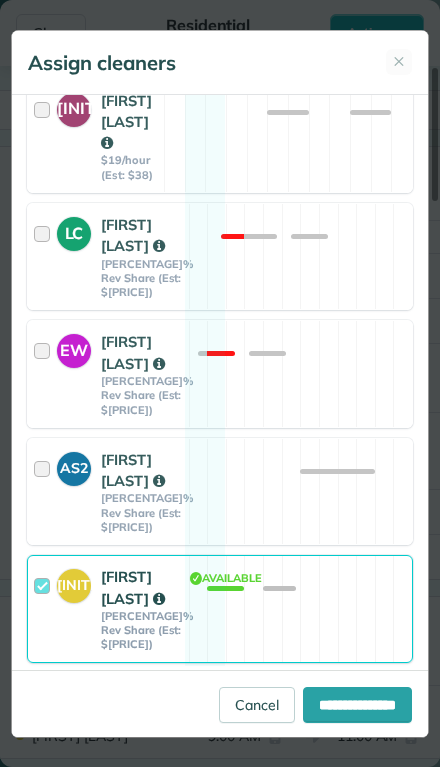 click at bounding box center [45, 608] 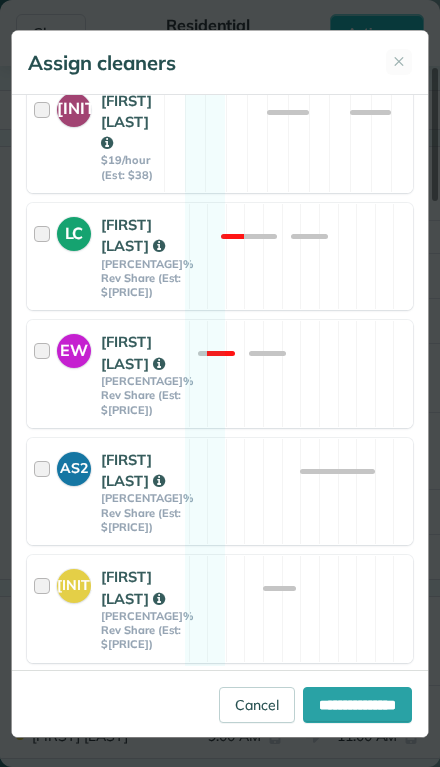 click on "[FIRST] [LAST]
[FIRST] [LAST]
[PERCENTAGE]% Rev Share (Est: $[PRICE])" at bounding box center [108, 491] 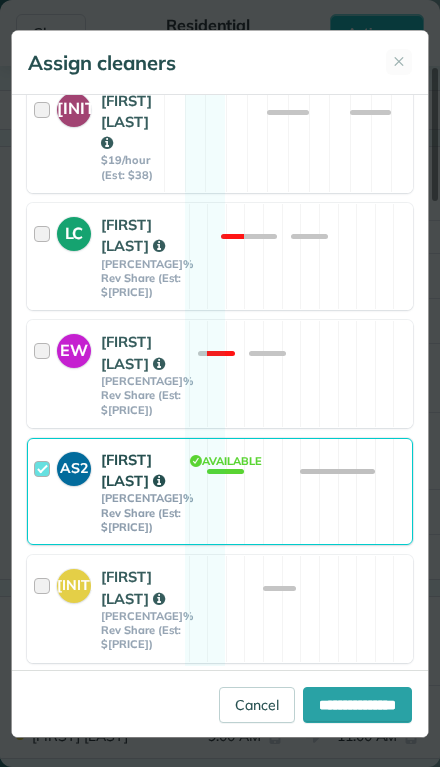 click on "**********" at bounding box center [357, 705] 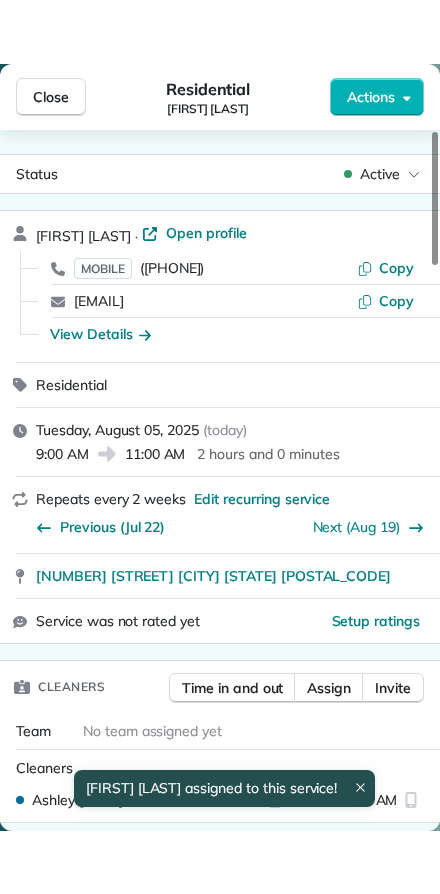 scroll, scrollTop: 0, scrollLeft: 0, axis: both 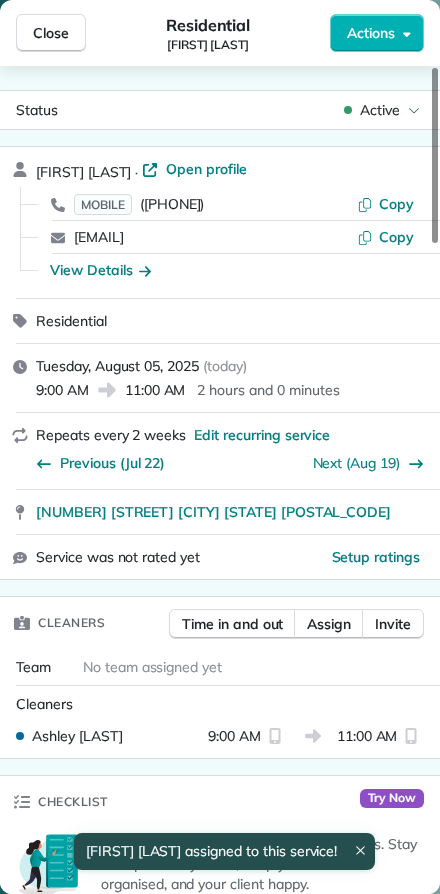 click on "Close" at bounding box center (51, 33) 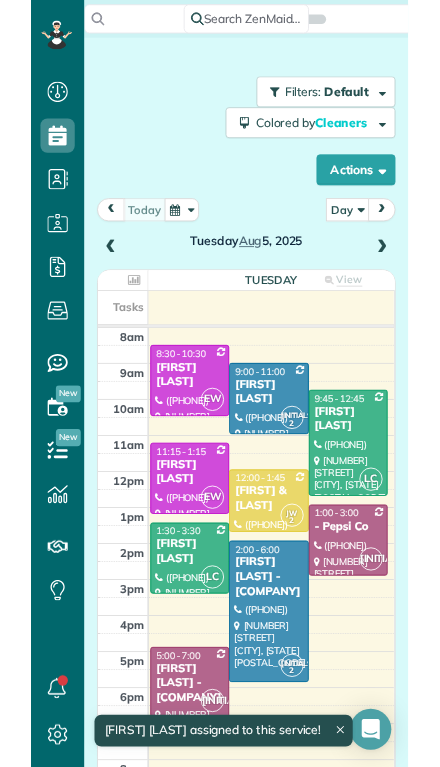 scroll, scrollTop: 44, scrollLeft: 0, axis: vertical 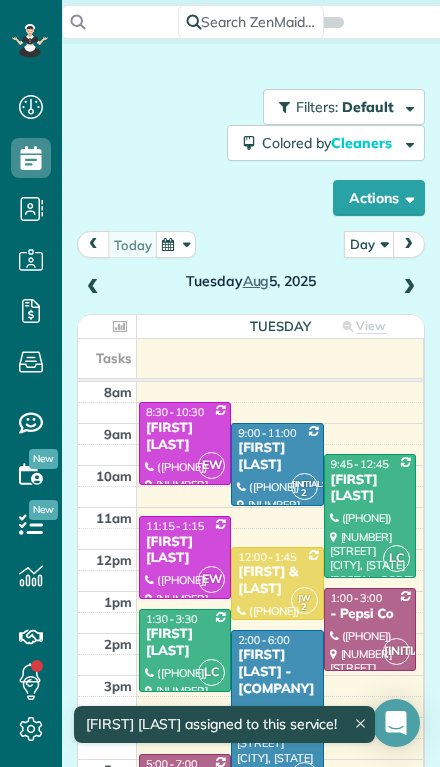 click on "[FIRST] & [LAST]" at bounding box center (277, 581) 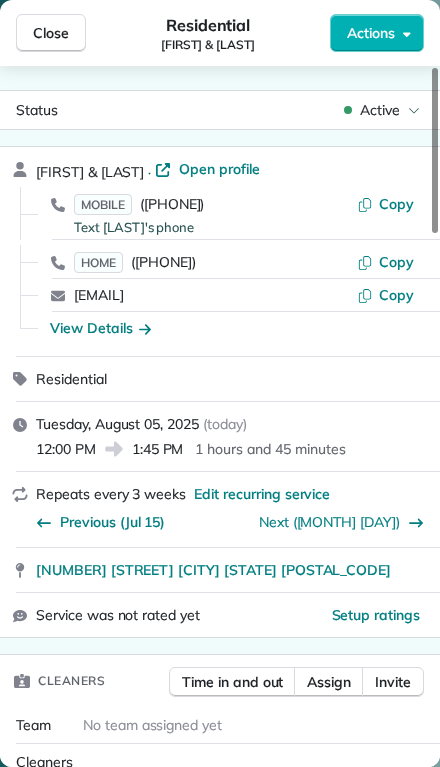 click on "Assign" at bounding box center (329, 682) 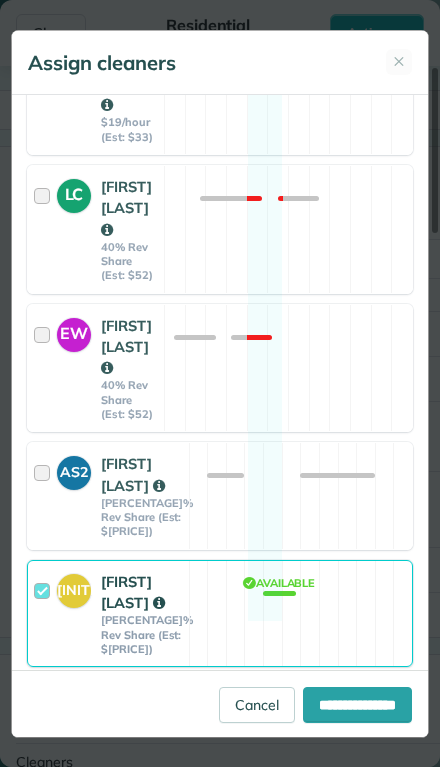 scroll, scrollTop: 556, scrollLeft: 0, axis: vertical 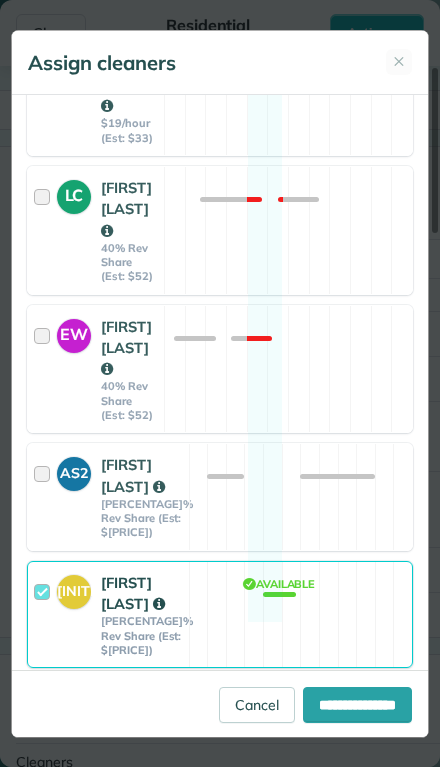 click at bounding box center (45, 614) 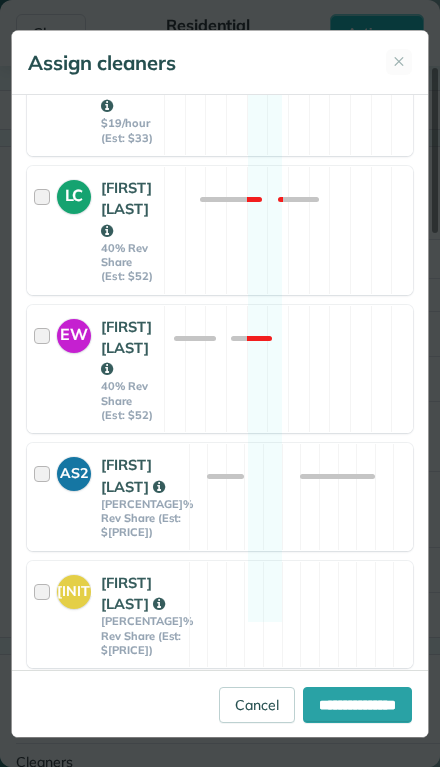 click on "[FIRST] [LAST]
[FIRST] [LAST]
[PERCENTAGE]% Rev Share (Est: $[PRICE])" at bounding box center (108, 496) 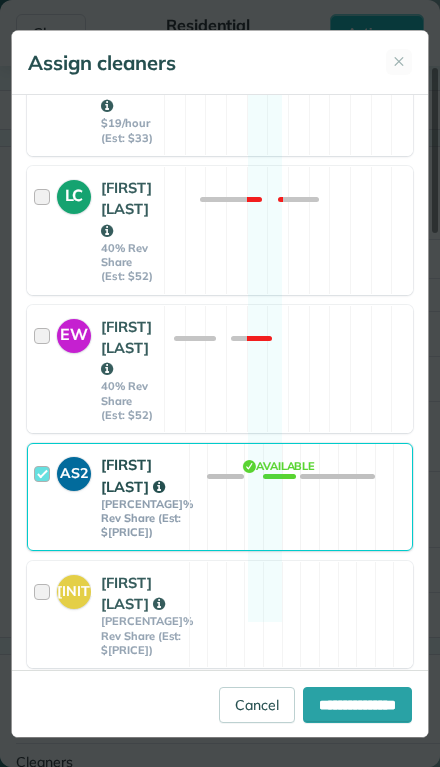 click at bounding box center (35, 696) 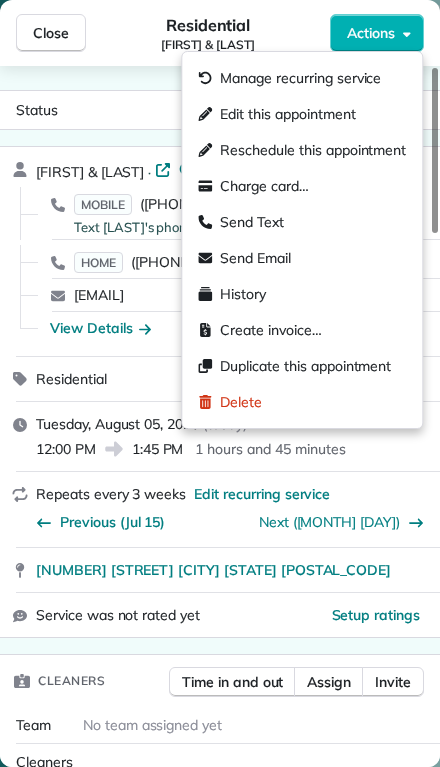 click on "Close" at bounding box center (51, 33) 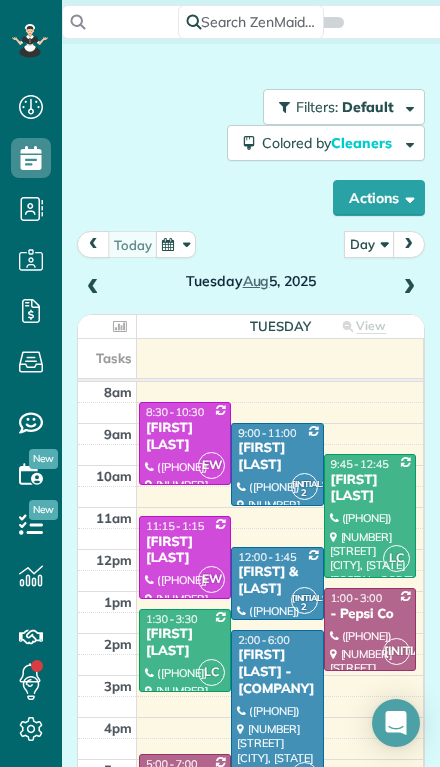click on "[FIRST] [LAST]" at bounding box center (277, 457) 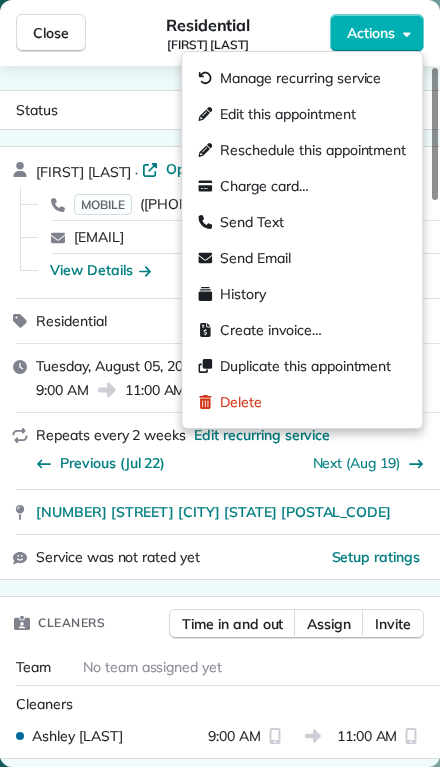 click on "Send Text" at bounding box center (252, 222) 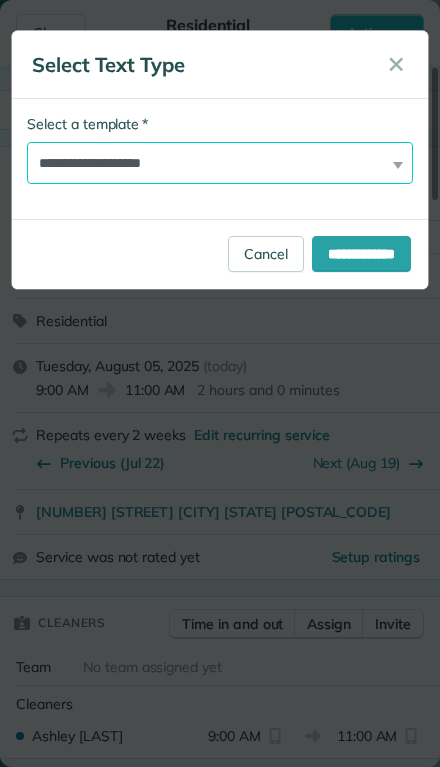 click on "**********" at bounding box center (220, 163) 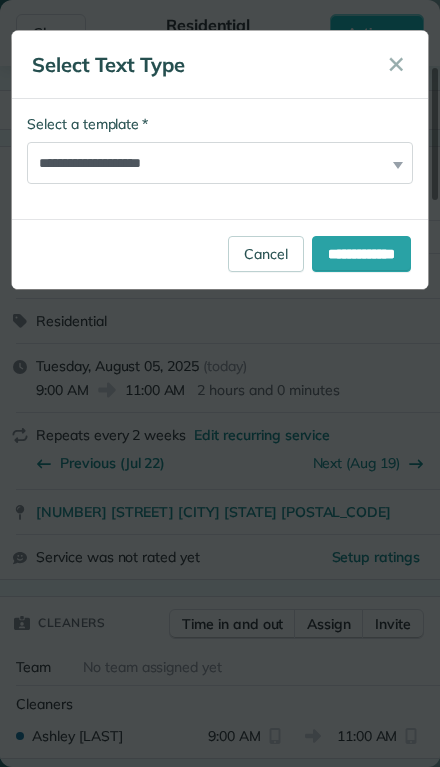 click on "**********" at bounding box center (361, 254) 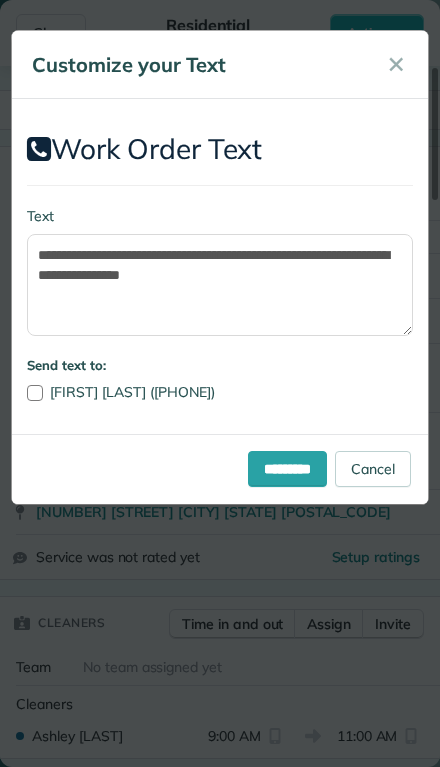 click on "*********" at bounding box center (287, 469) 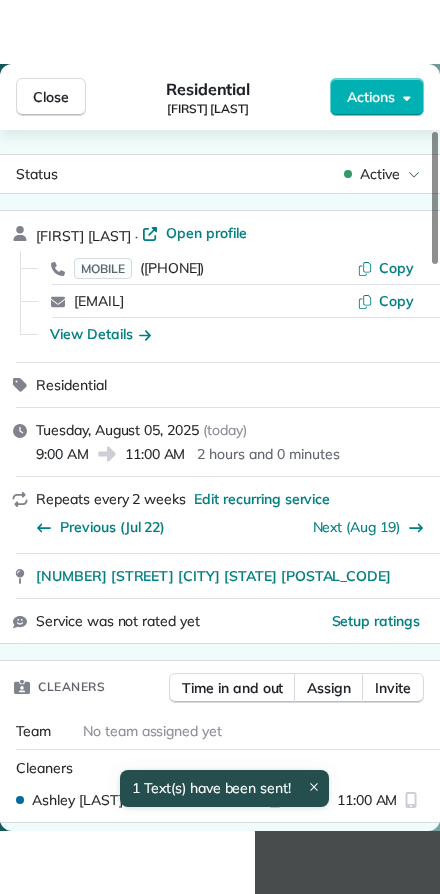 scroll, scrollTop: 0, scrollLeft: 0, axis: both 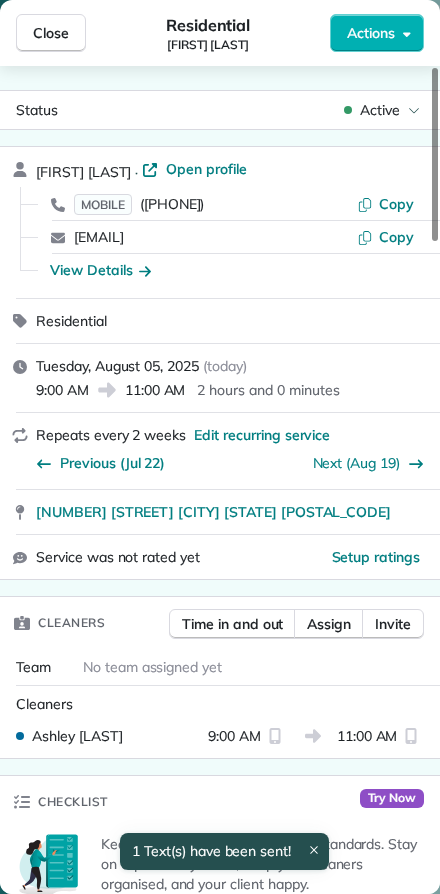 click on "Close" at bounding box center [51, 33] 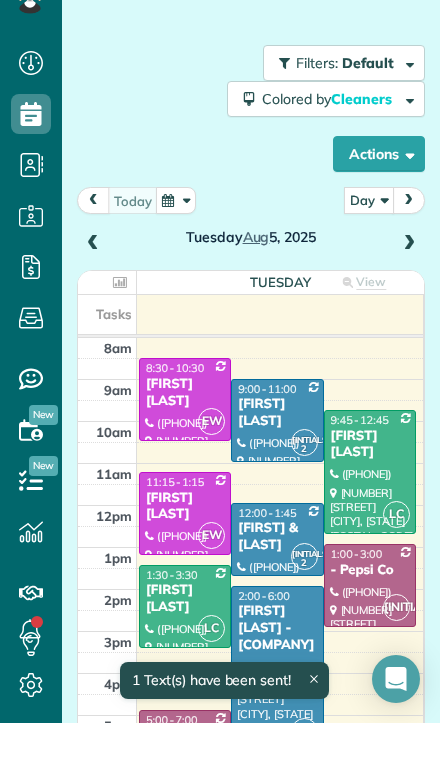 scroll, scrollTop: 44, scrollLeft: 0, axis: vertical 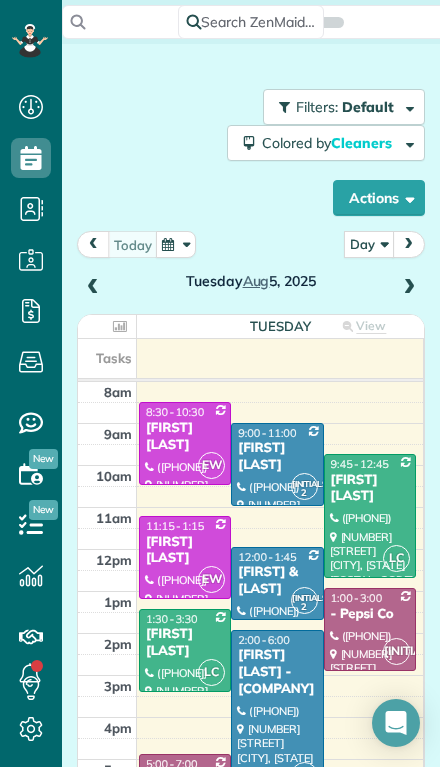 click on "[FIRST] & [LAST]" at bounding box center [277, 581] 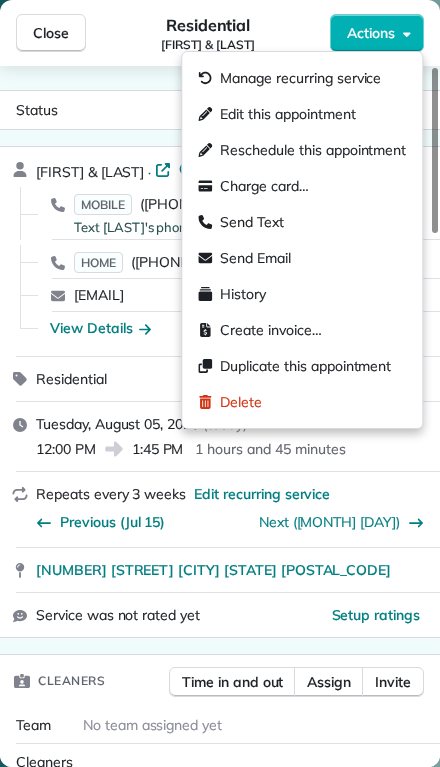 click on "Send Text" at bounding box center [241, 222] 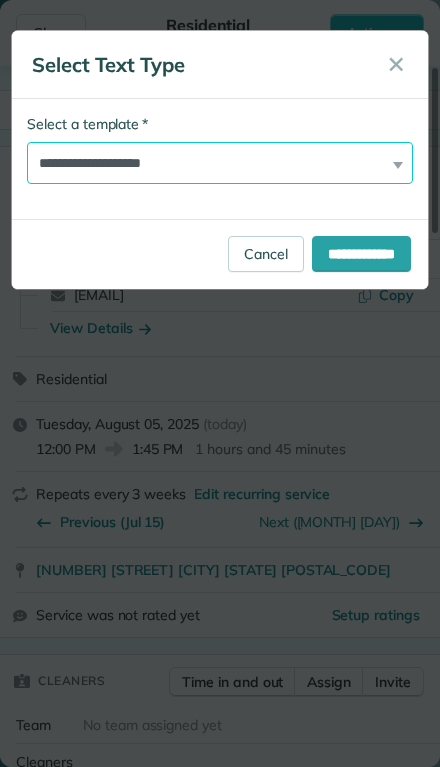 click on "**********" at bounding box center (220, 163) 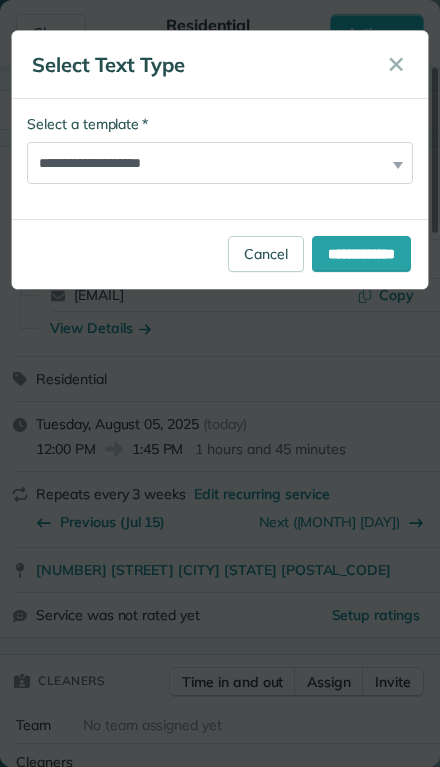 click on "**********" at bounding box center (361, 254) 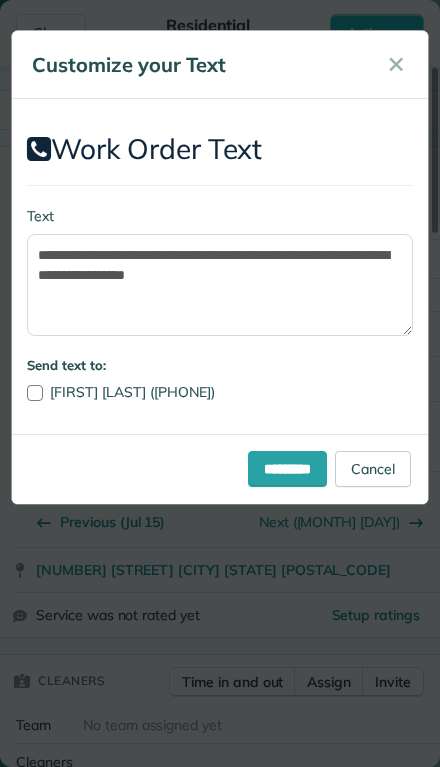 click on "*********" at bounding box center (287, 469) 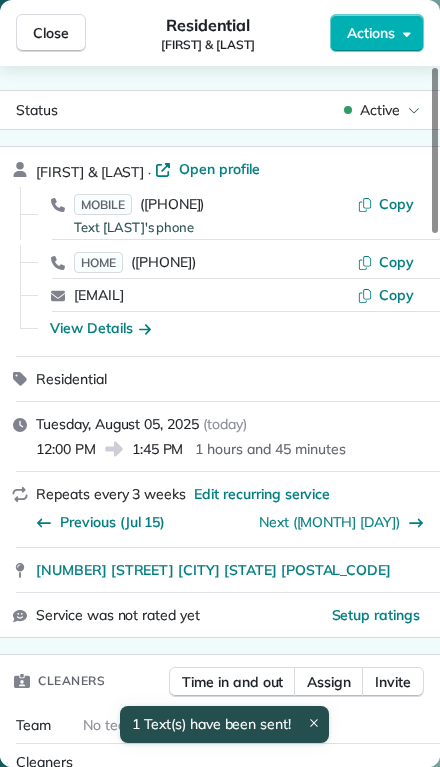 click on "Close" at bounding box center (51, 33) 